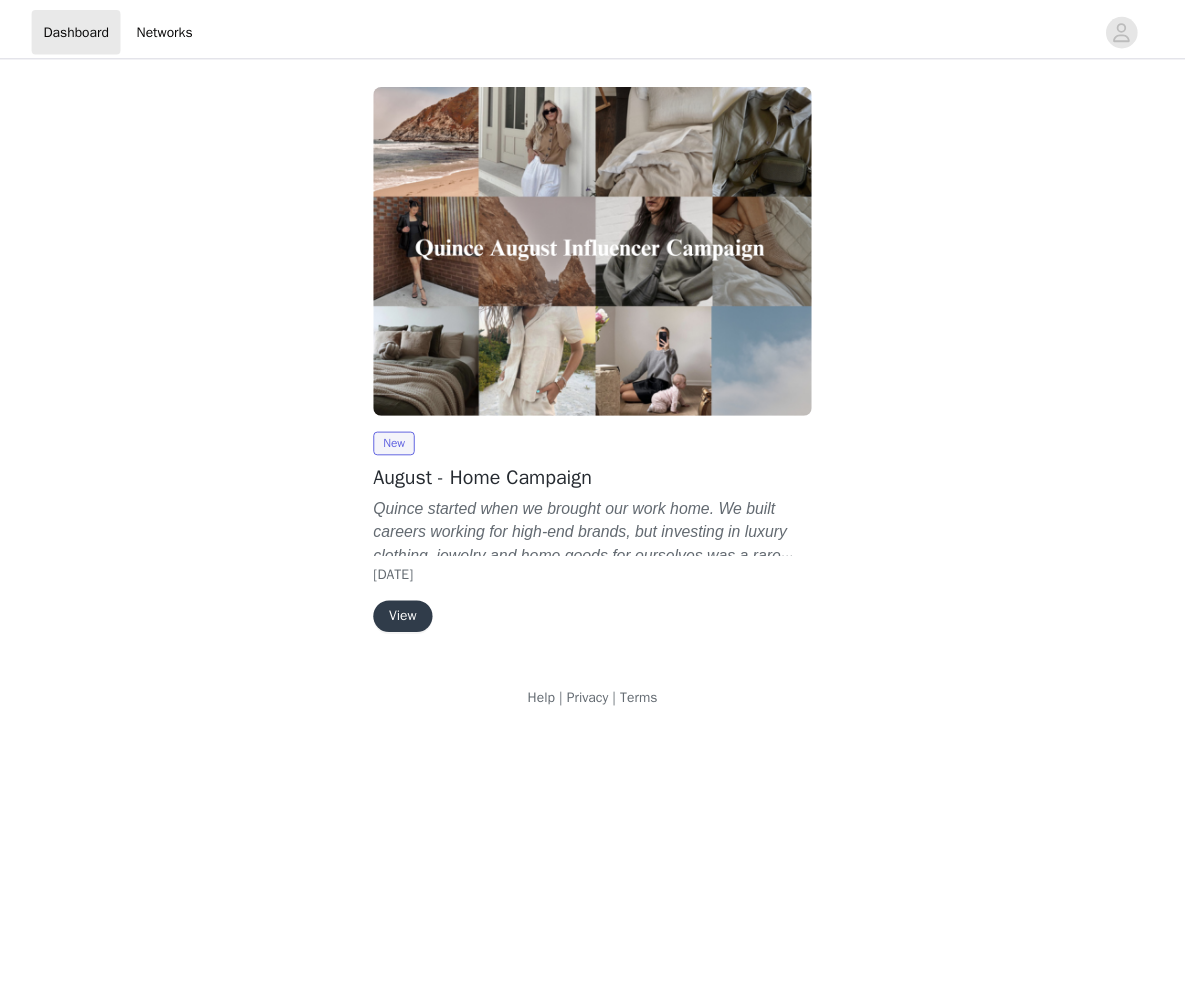 scroll, scrollTop: 0, scrollLeft: 0, axis: both 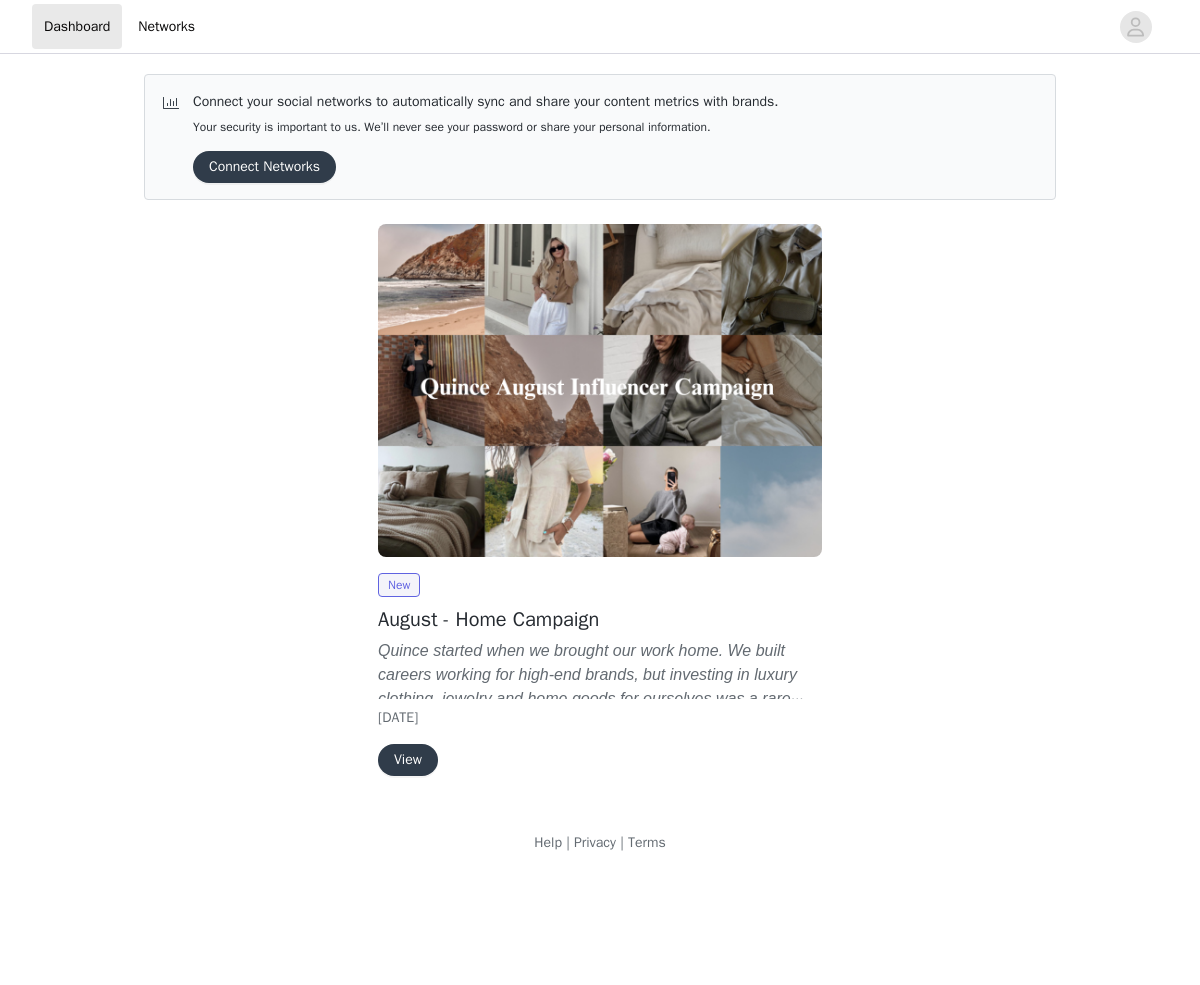 click on "View" at bounding box center (408, 760) 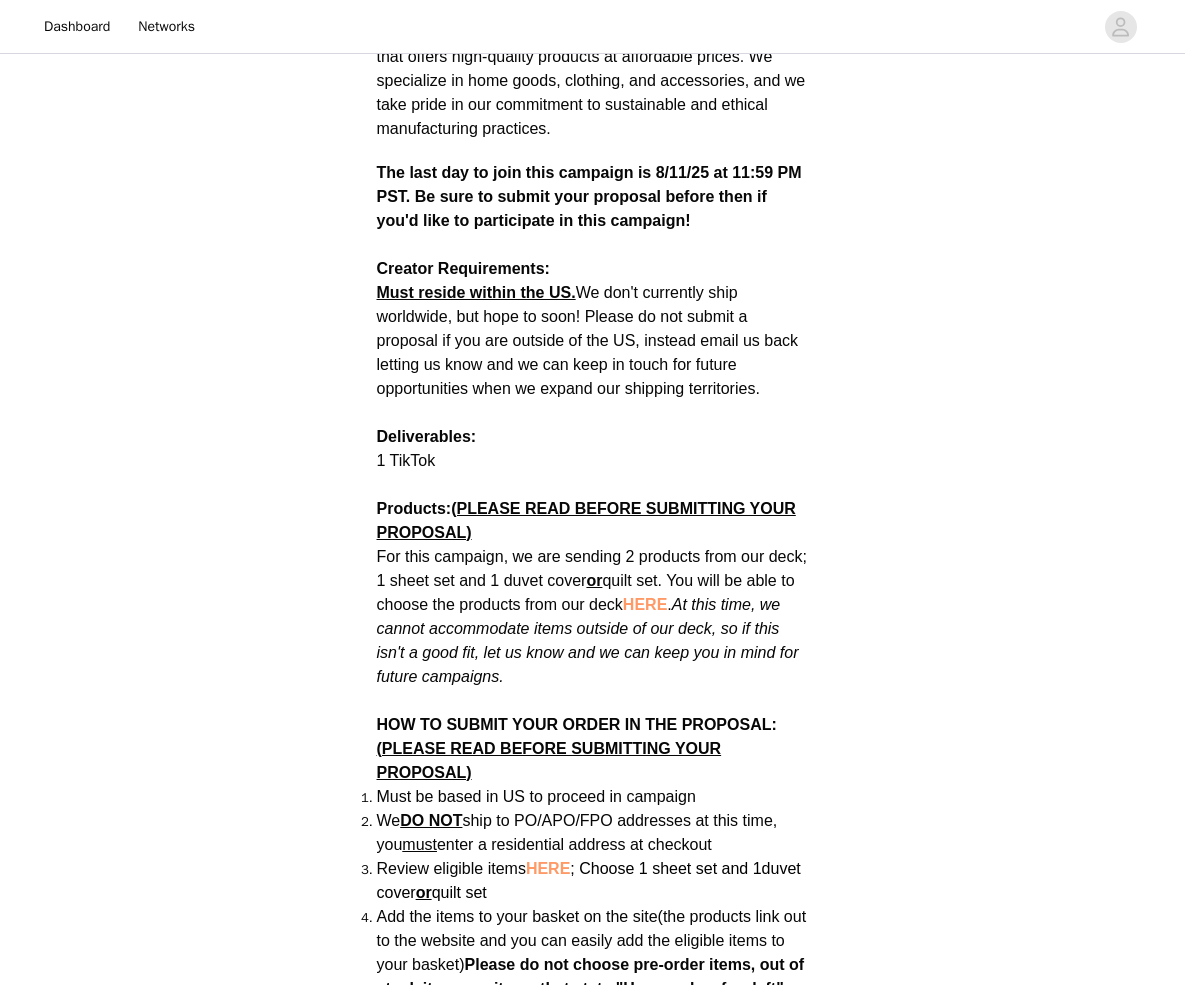 scroll, scrollTop: 748, scrollLeft: 0, axis: vertical 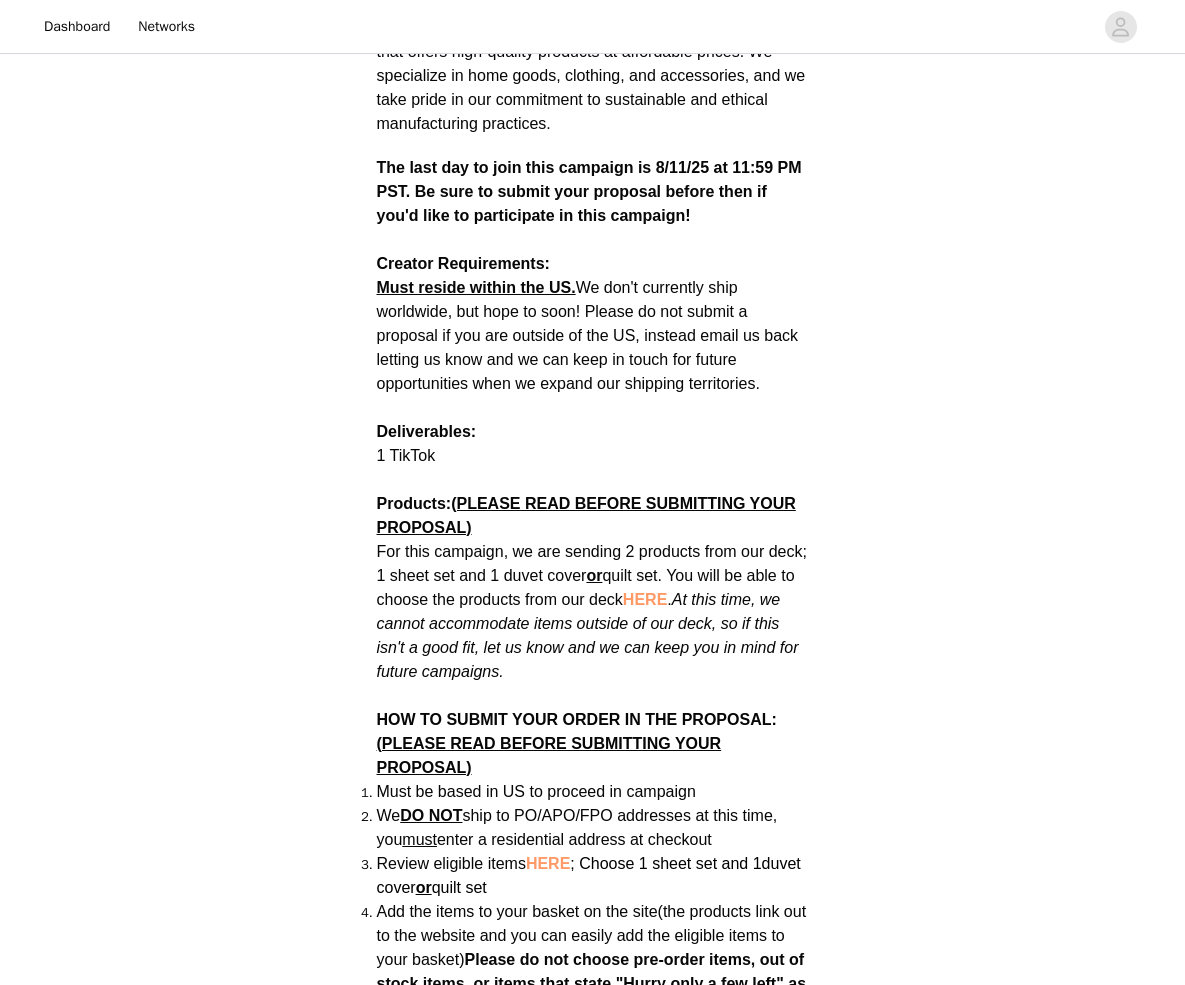 click on "HERE" at bounding box center [645, 599] 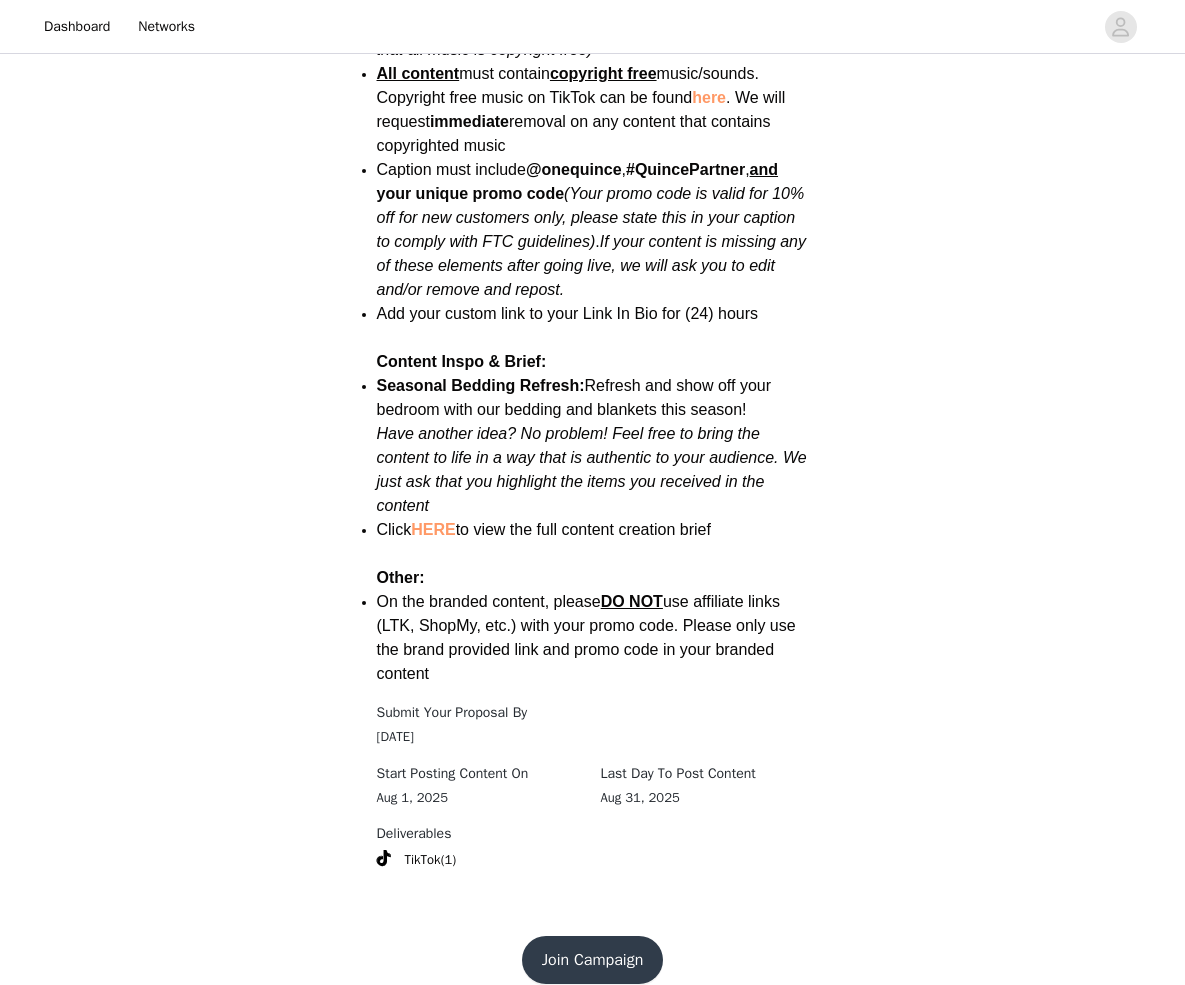 scroll, scrollTop: 2350, scrollLeft: 0, axis: vertical 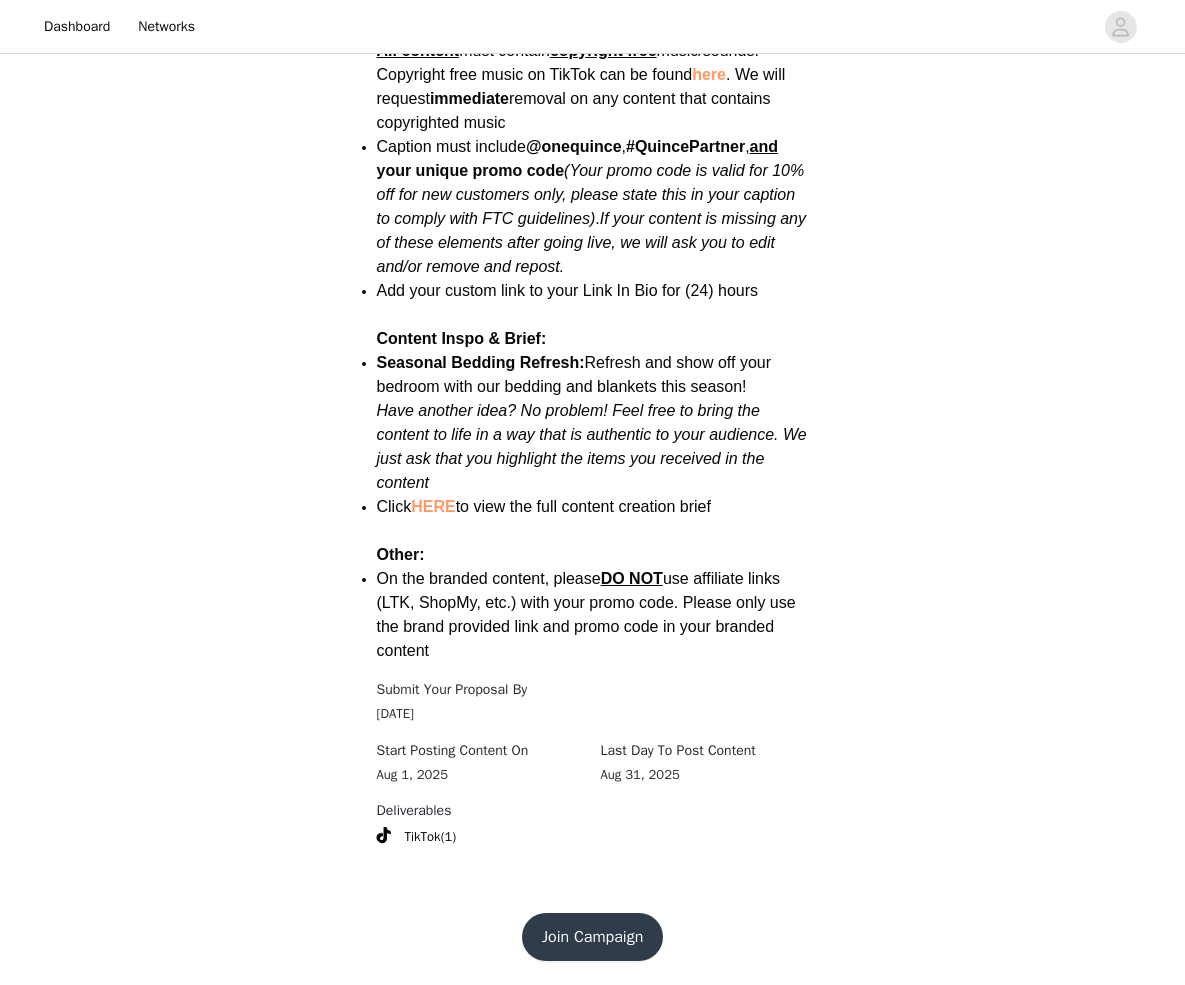 click on "Join Campaign" at bounding box center [593, 937] 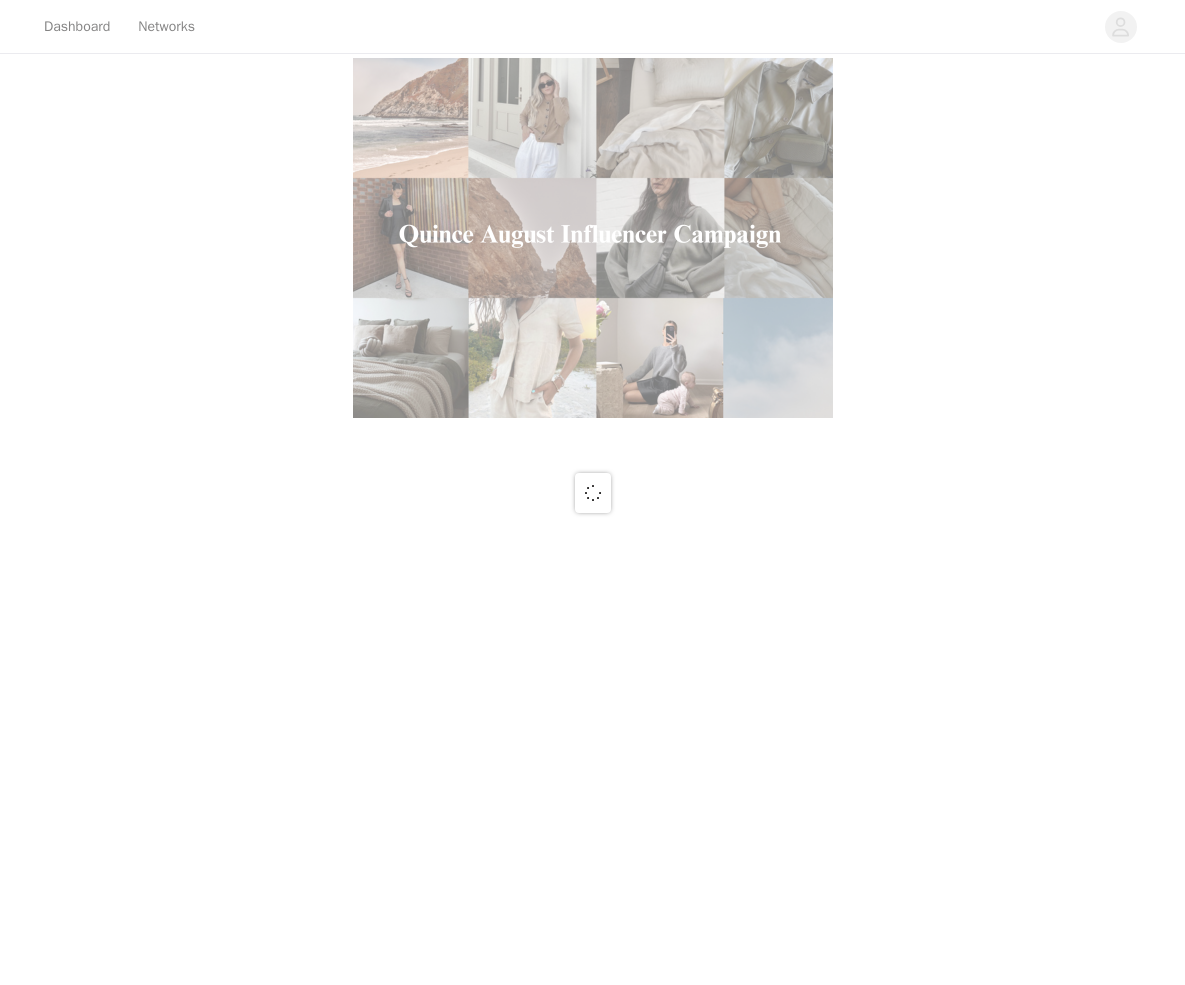 scroll, scrollTop: 0, scrollLeft: 0, axis: both 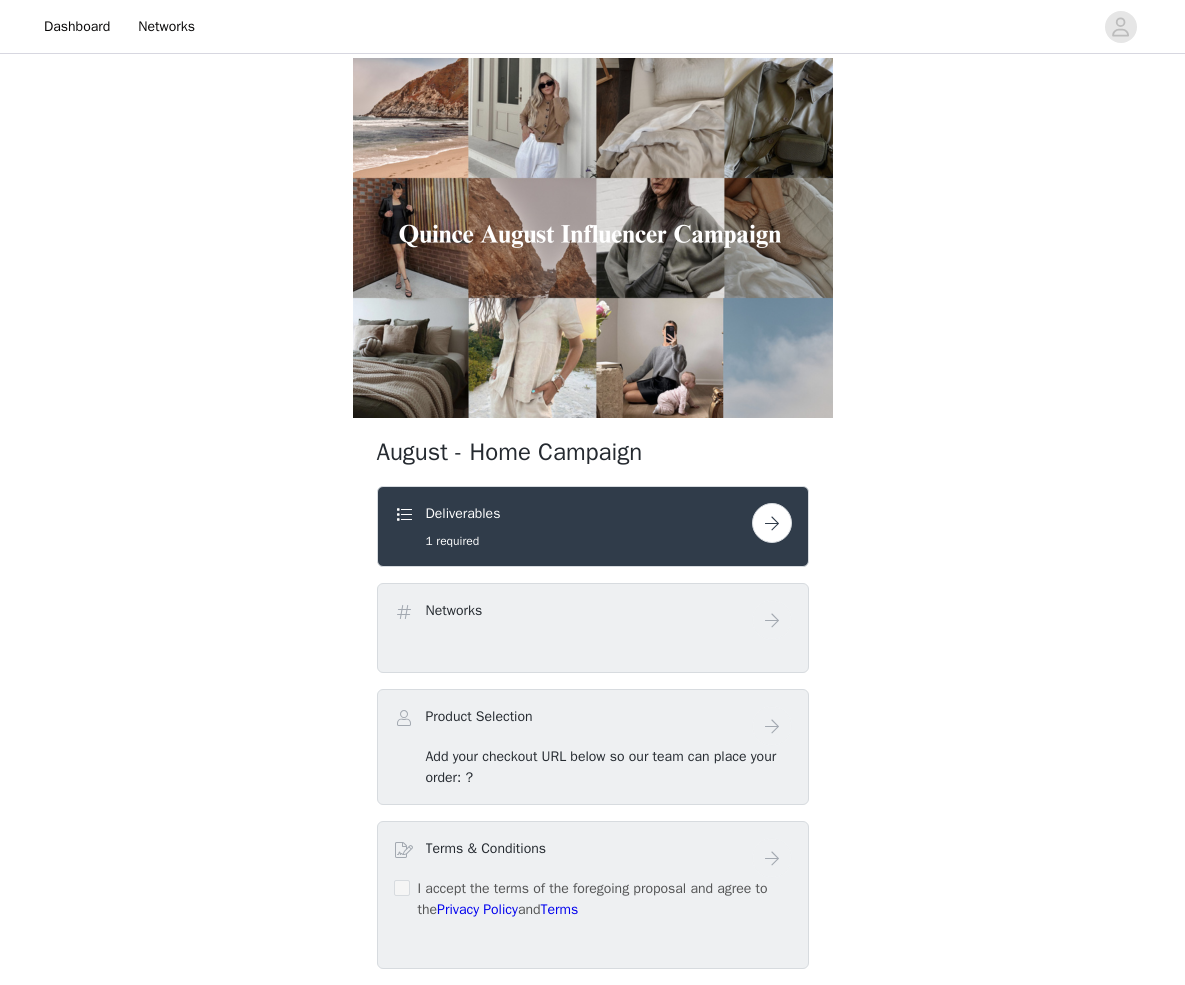 click at bounding box center (772, 523) 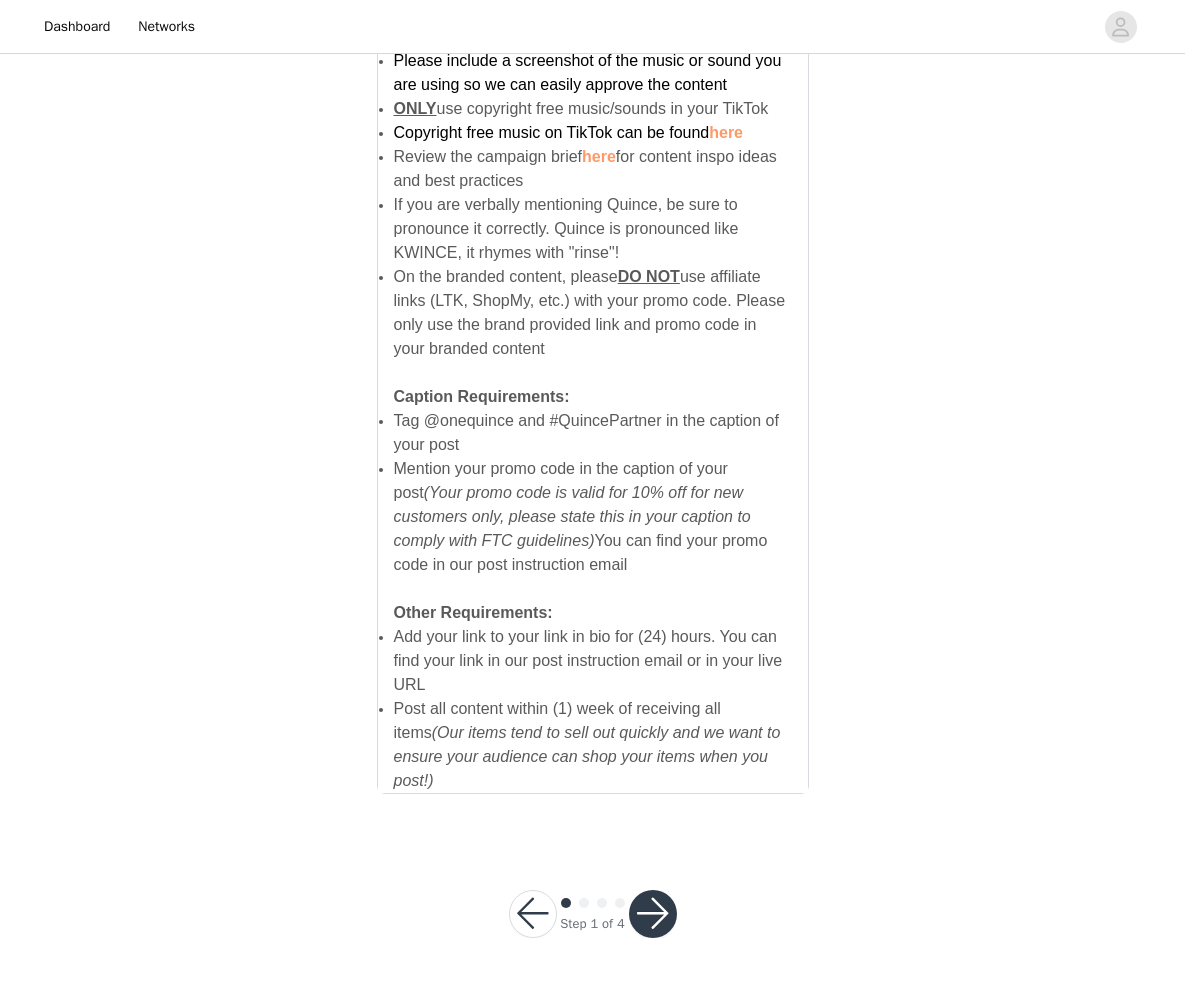 scroll, scrollTop: 1167, scrollLeft: 0, axis: vertical 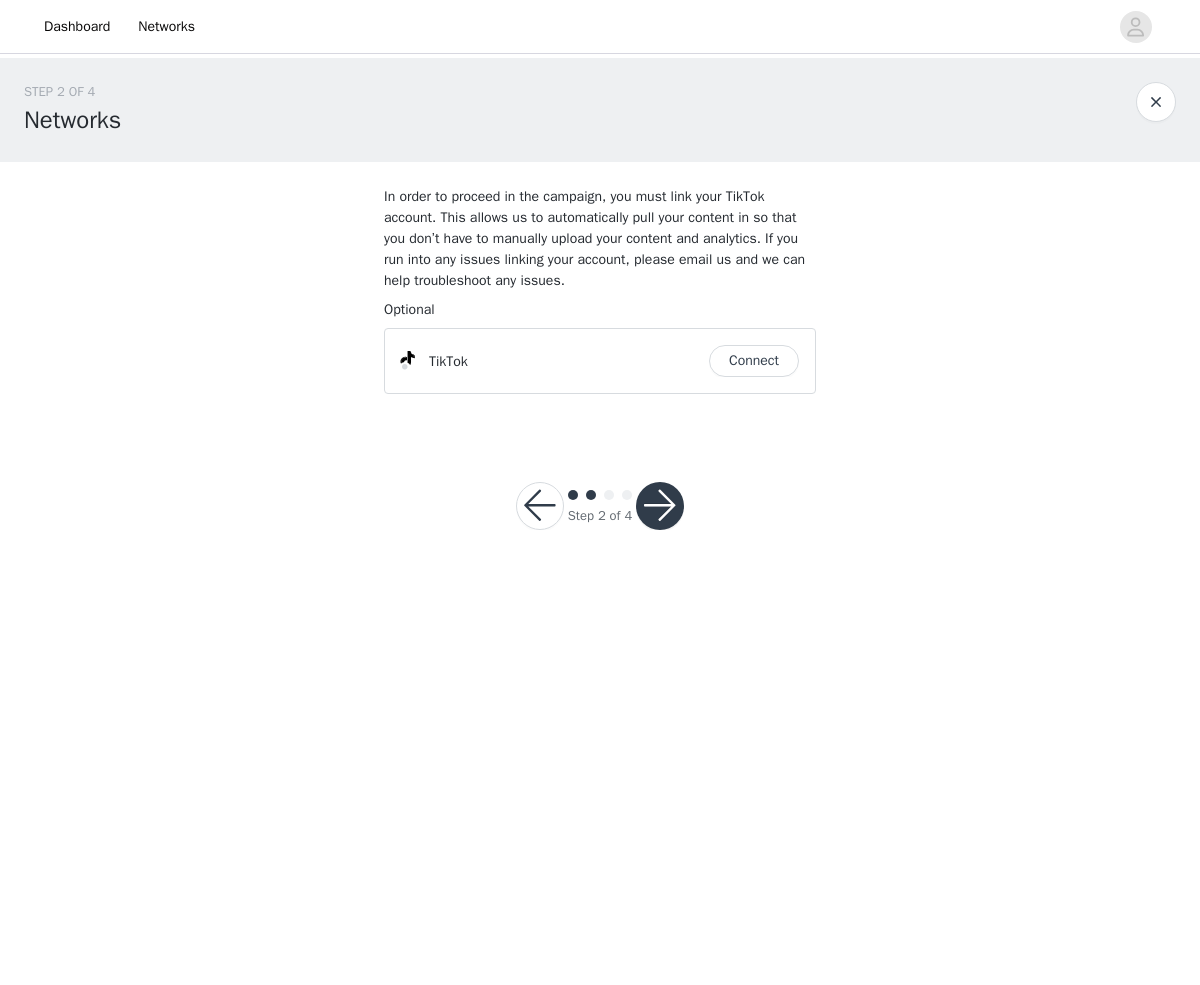 click on "Connect" at bounding box center (754, 361) 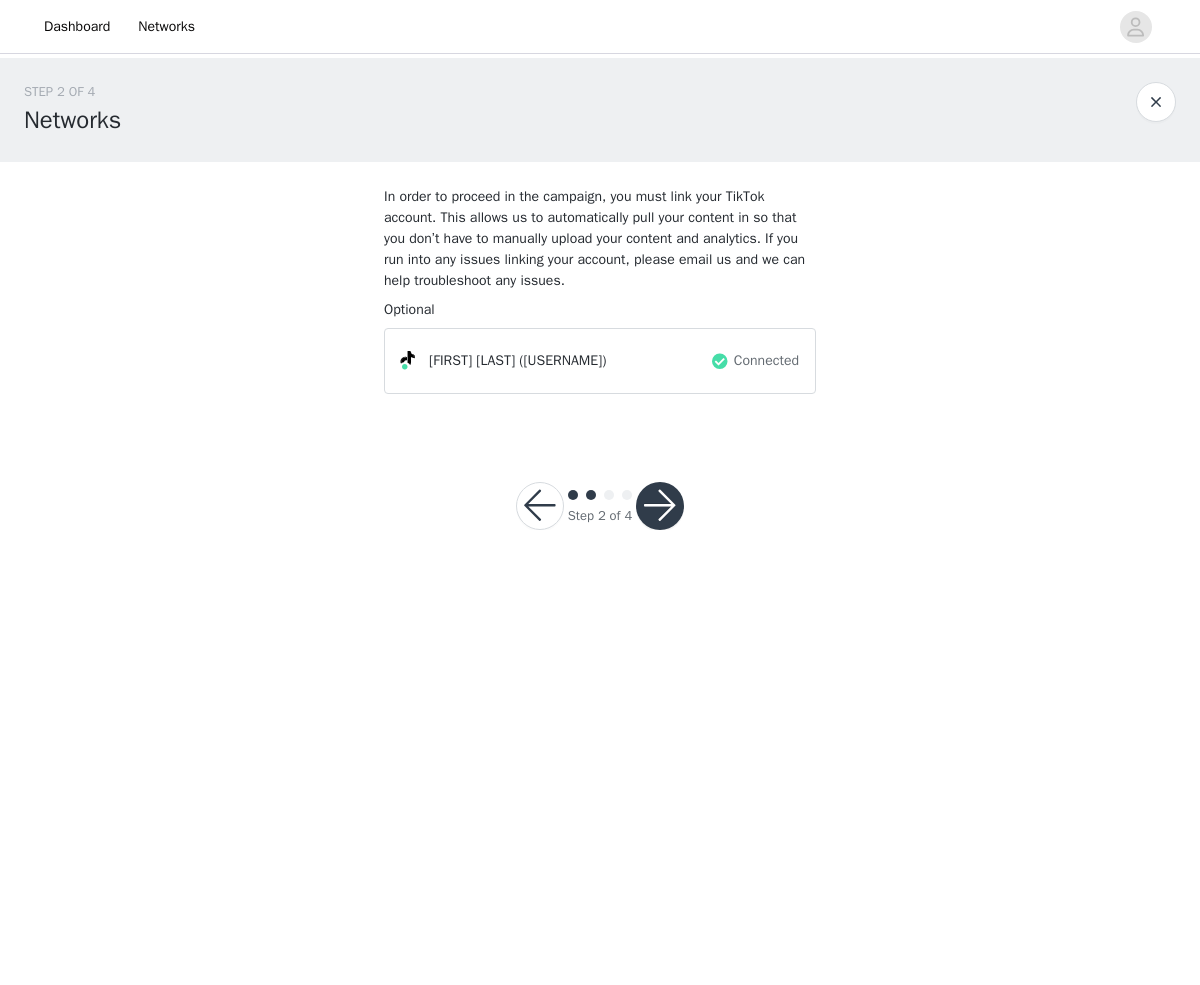 click at bounding box center (660, 506) 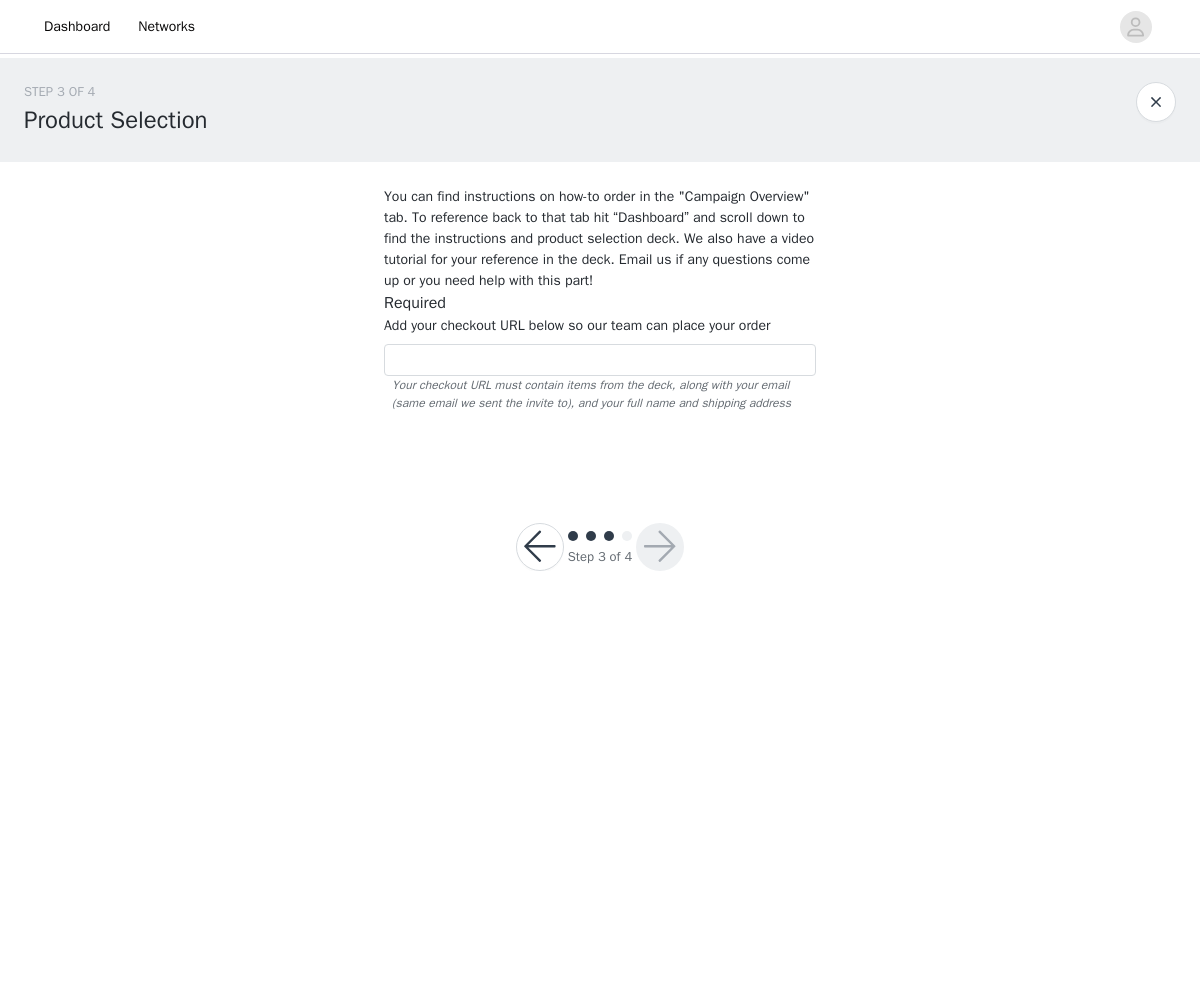 click on "Add your checkout URL below so our team can place your order       Your checkout URL must contain items from the deck, along with your email ([EMAIL]), and your full name and shipping address" at bounding box center (600, 363) 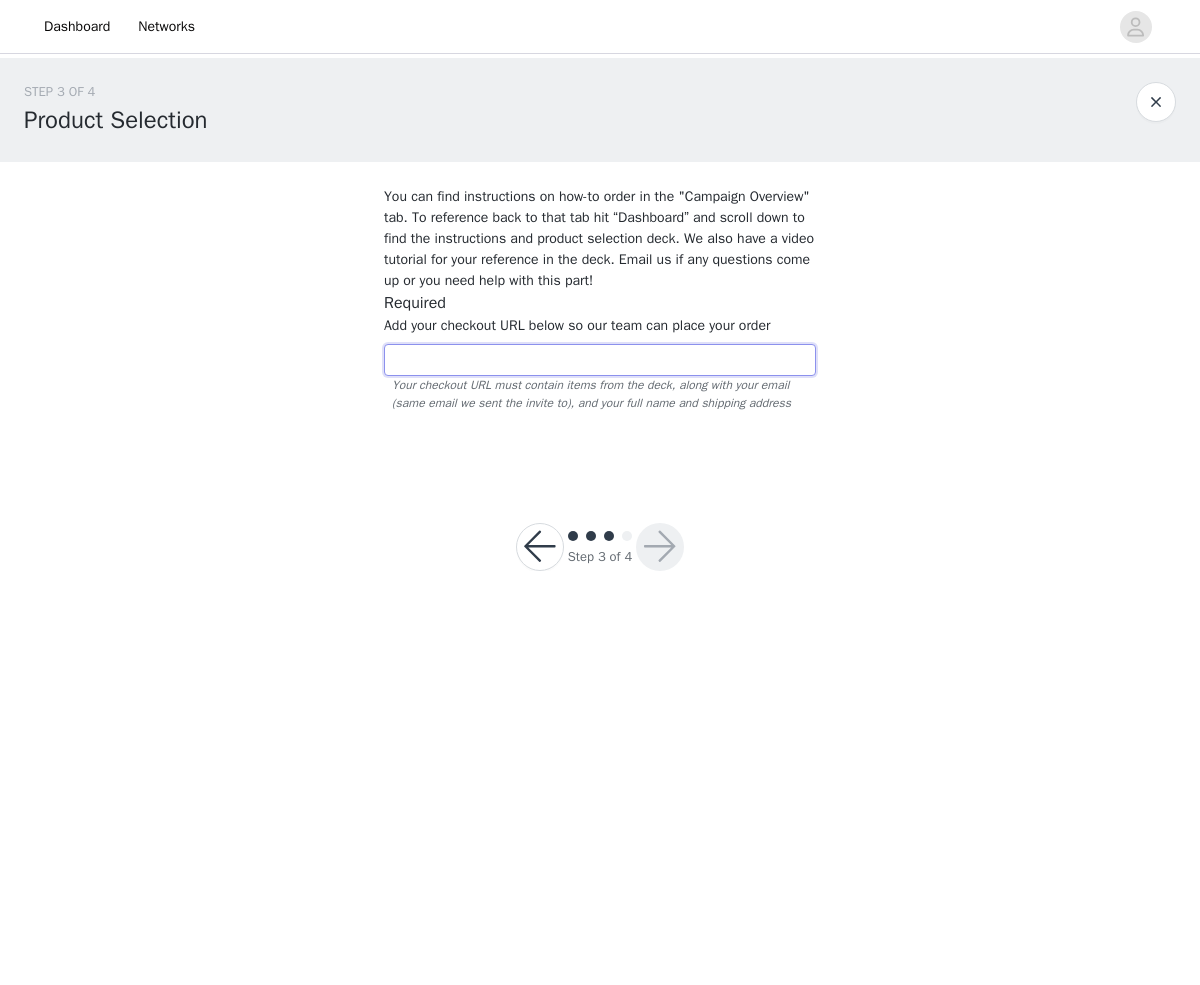 click at bounding box center (600, 360) 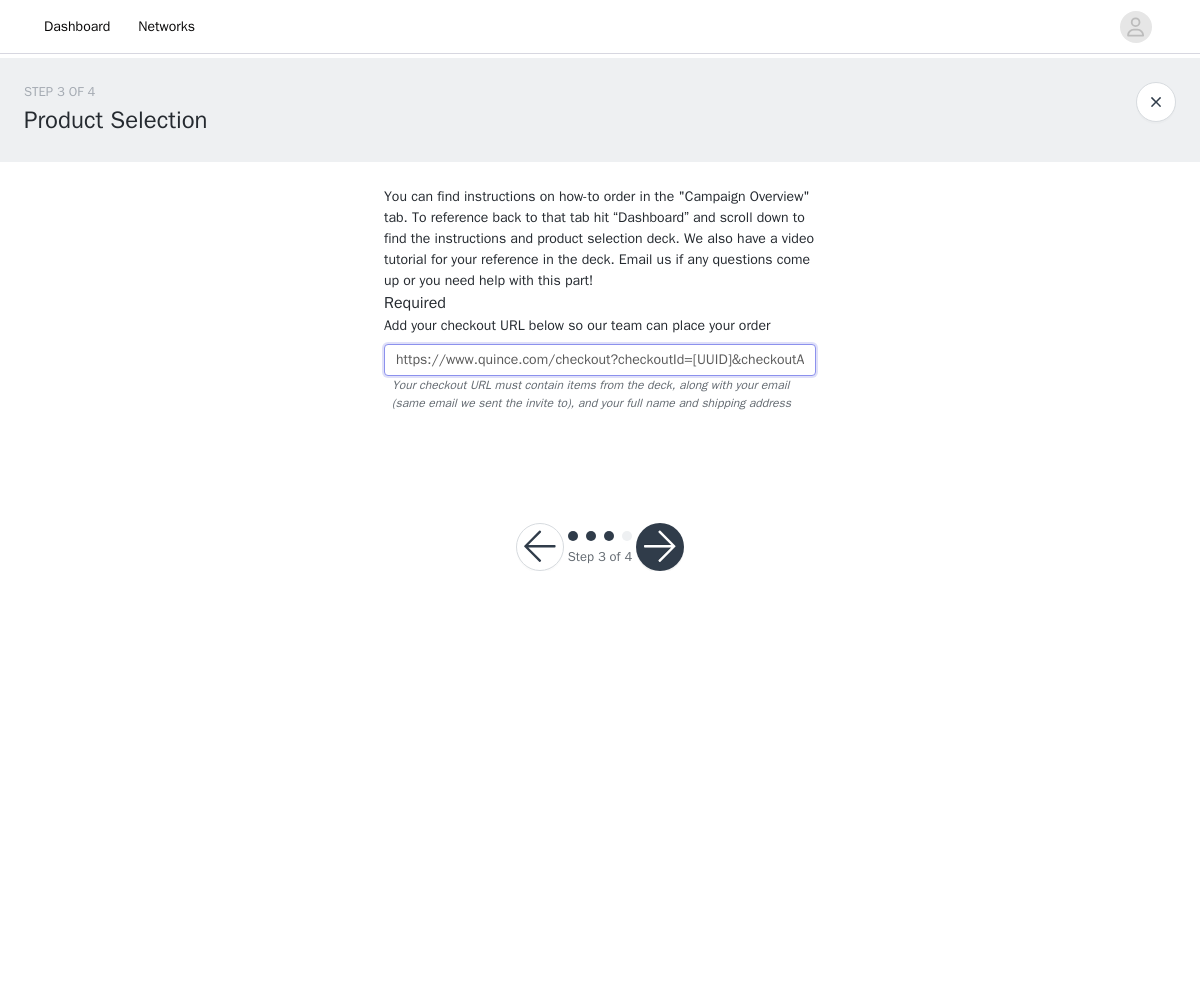 scroll, scrollTop: 0, scrollLeft: 616, axis: horizontal 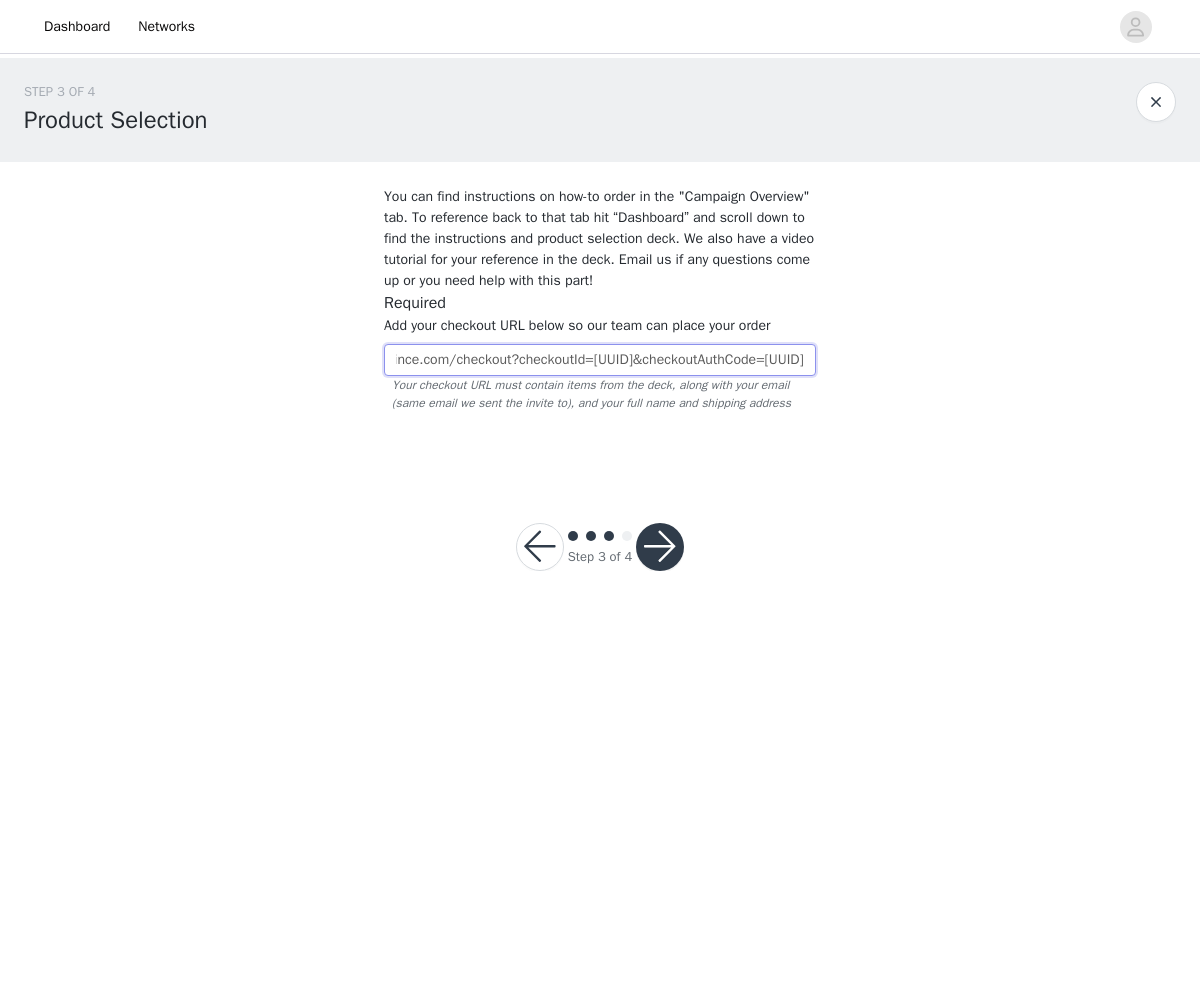 type on "https://www.quince.com/checkout?checkoutId=[UUID]&checkoutAuthCode=[UUID]" 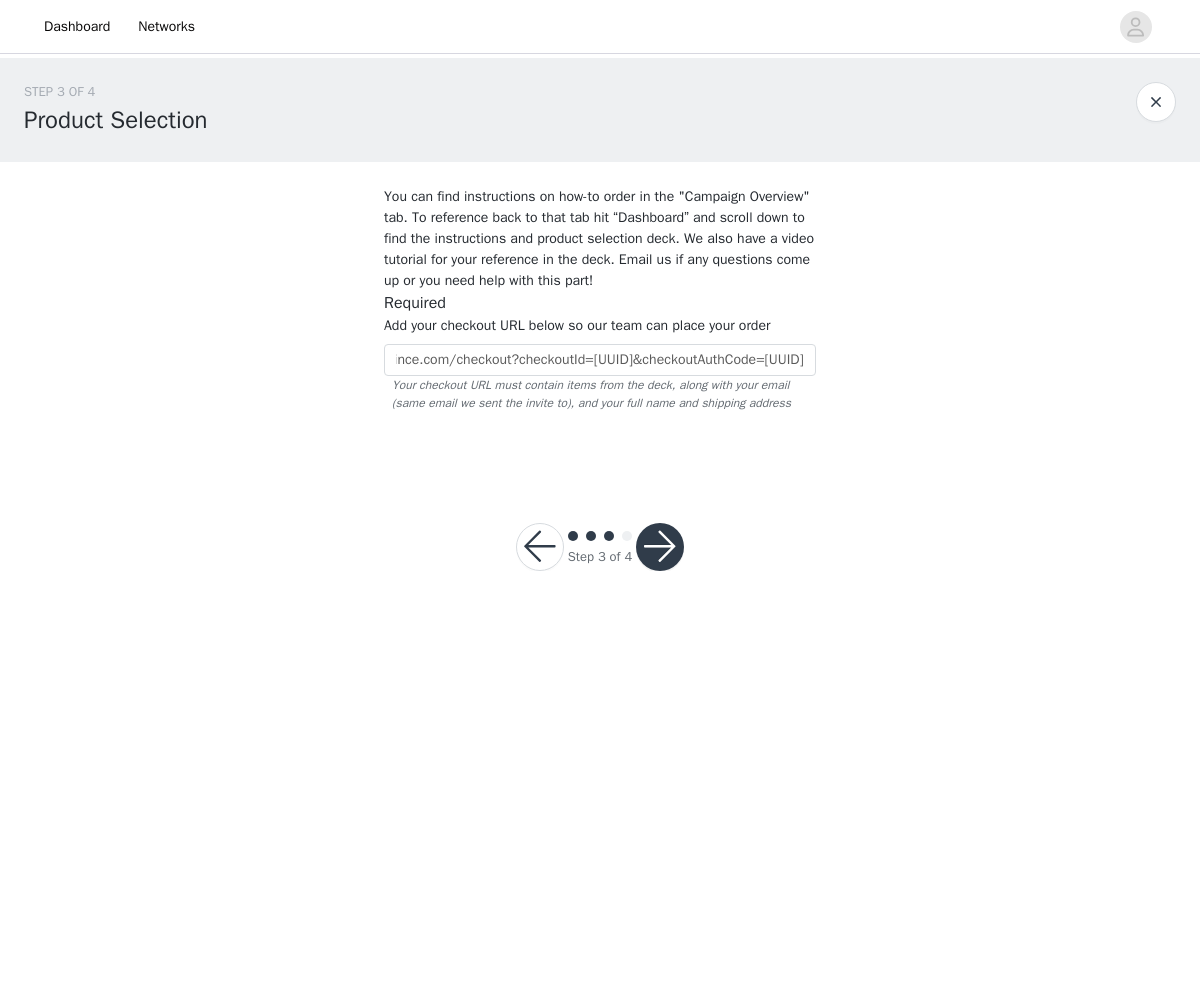 click on "You can find instructions on how-to order in the "Campaign Overview" tab. To reference back to that tab hit “Dashboard” and scroll down to find the instructions and product selection deck. We also have a video tutorial for your reference in the deck. Email us if any questions come up or you need help with this part!   Required   Add your checkout URL below so our team can place your order     https://www.quince.com/checkout?checkoutId=[UUID]&checkoutAuthCode=[UUID]   Your checkout URL must contain items from the deck, along with your email ([EMAIL]), and your full name and shipping address" at bounding box center (600, 318) 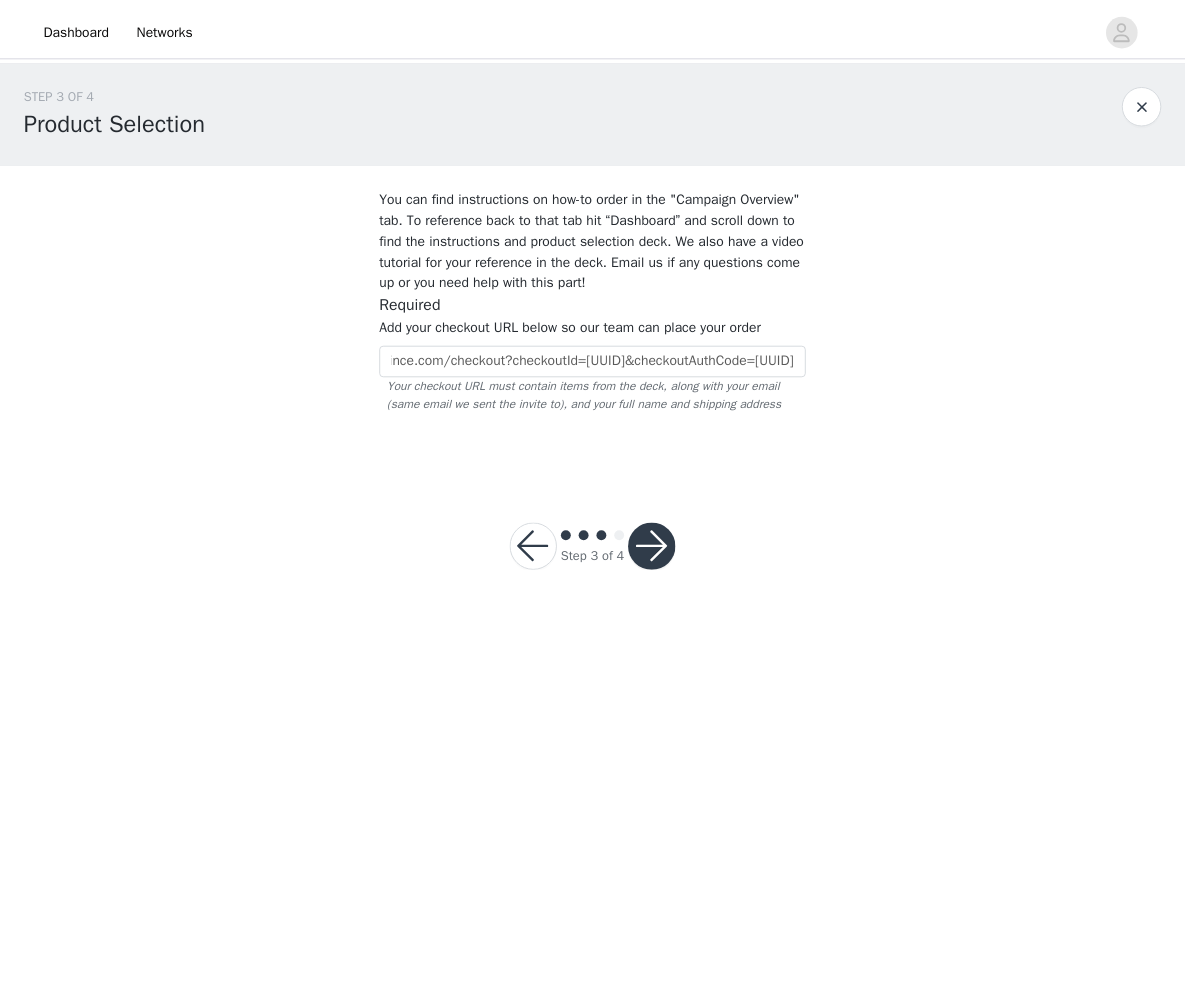 scroll, scrollTop: 0, scrollLeft: 0, axis: both 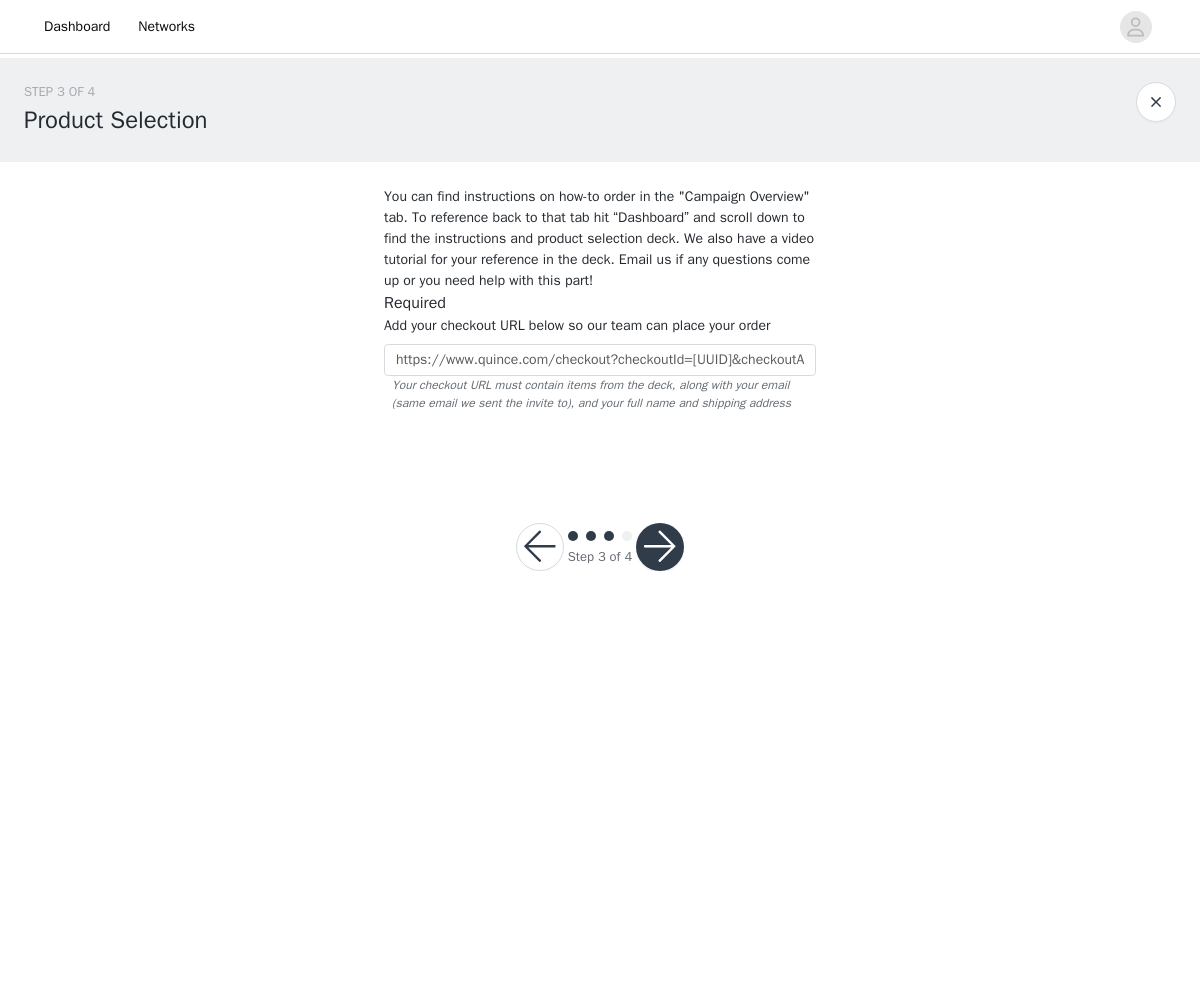 click at bounding box center [660, 547] 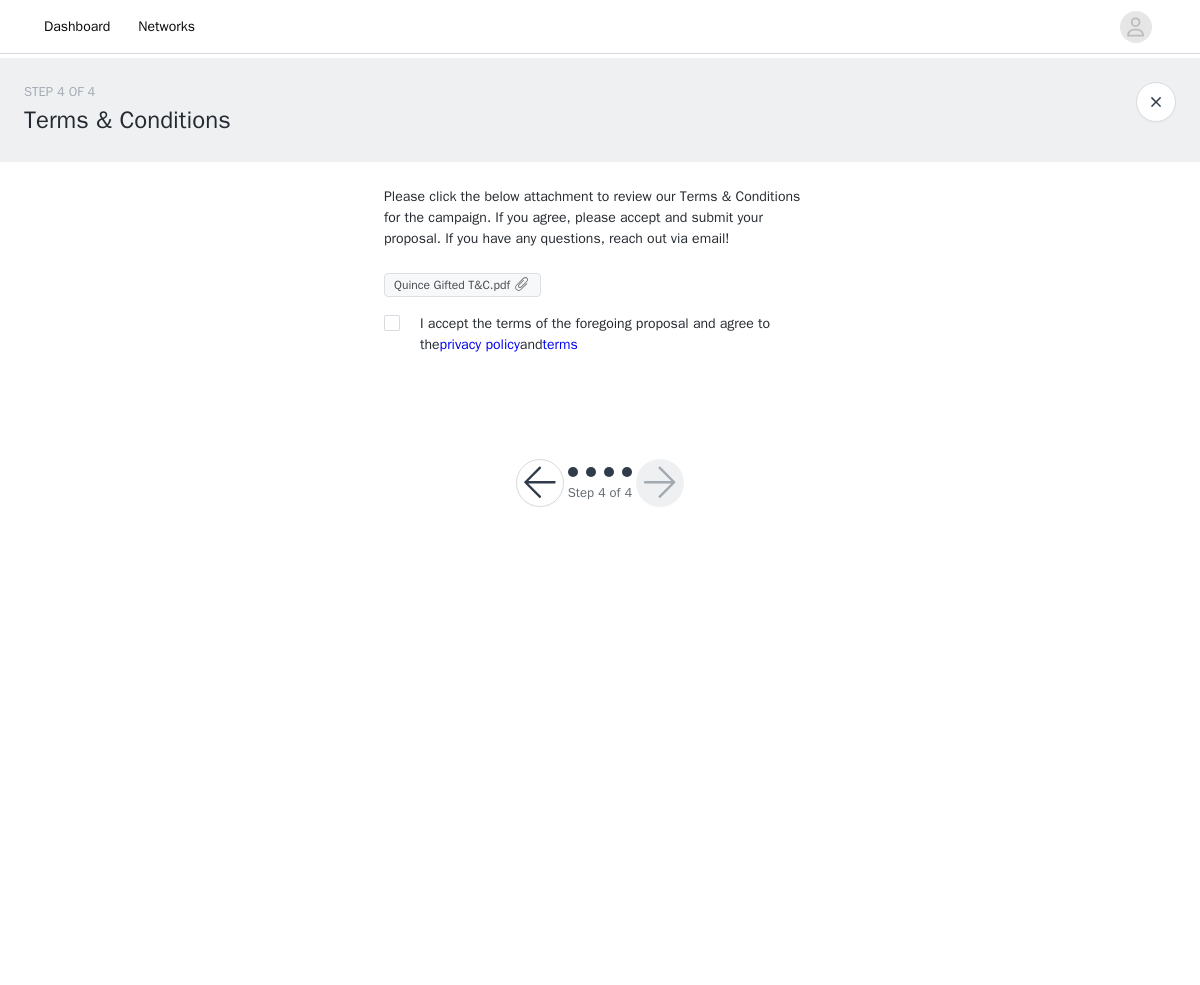 click on "Quince Gifted T&C.pdf" at bounding box center [452, 285] 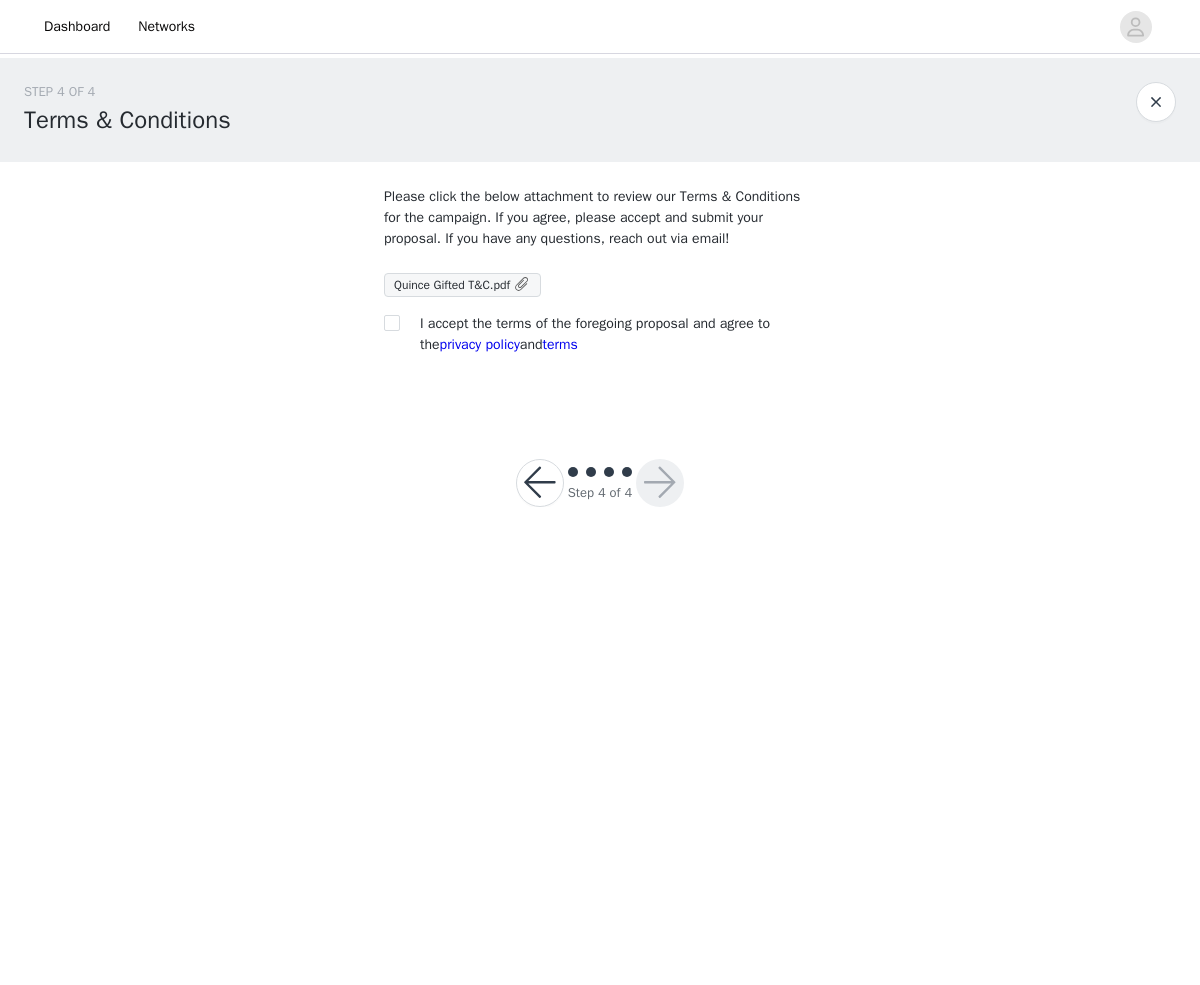 click on "I accept the terms of the foregoing proposal and agree to the
privacy policy
and
terms" at bounding box center [600, 334] 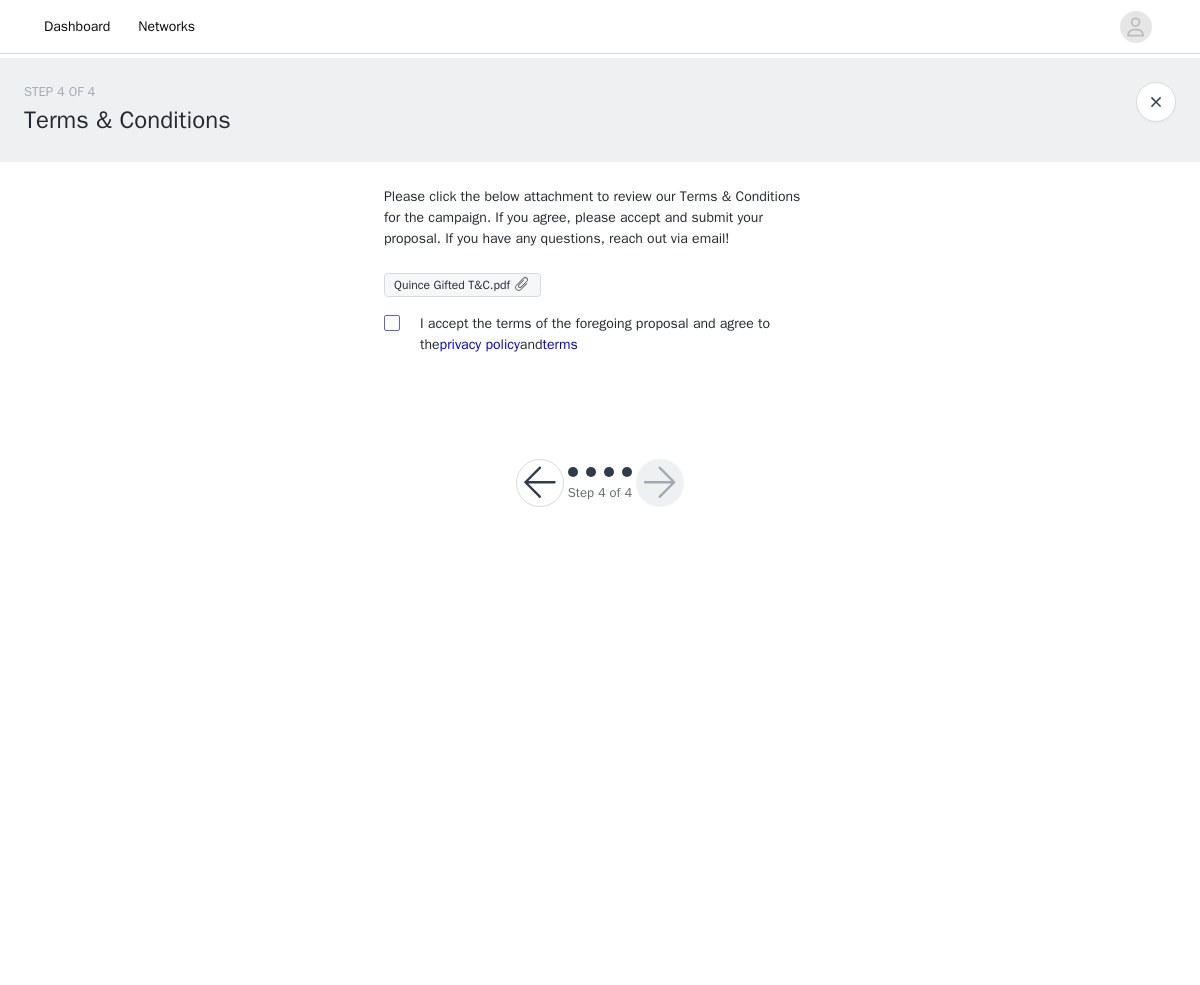 click at bounding box center (392, 323) 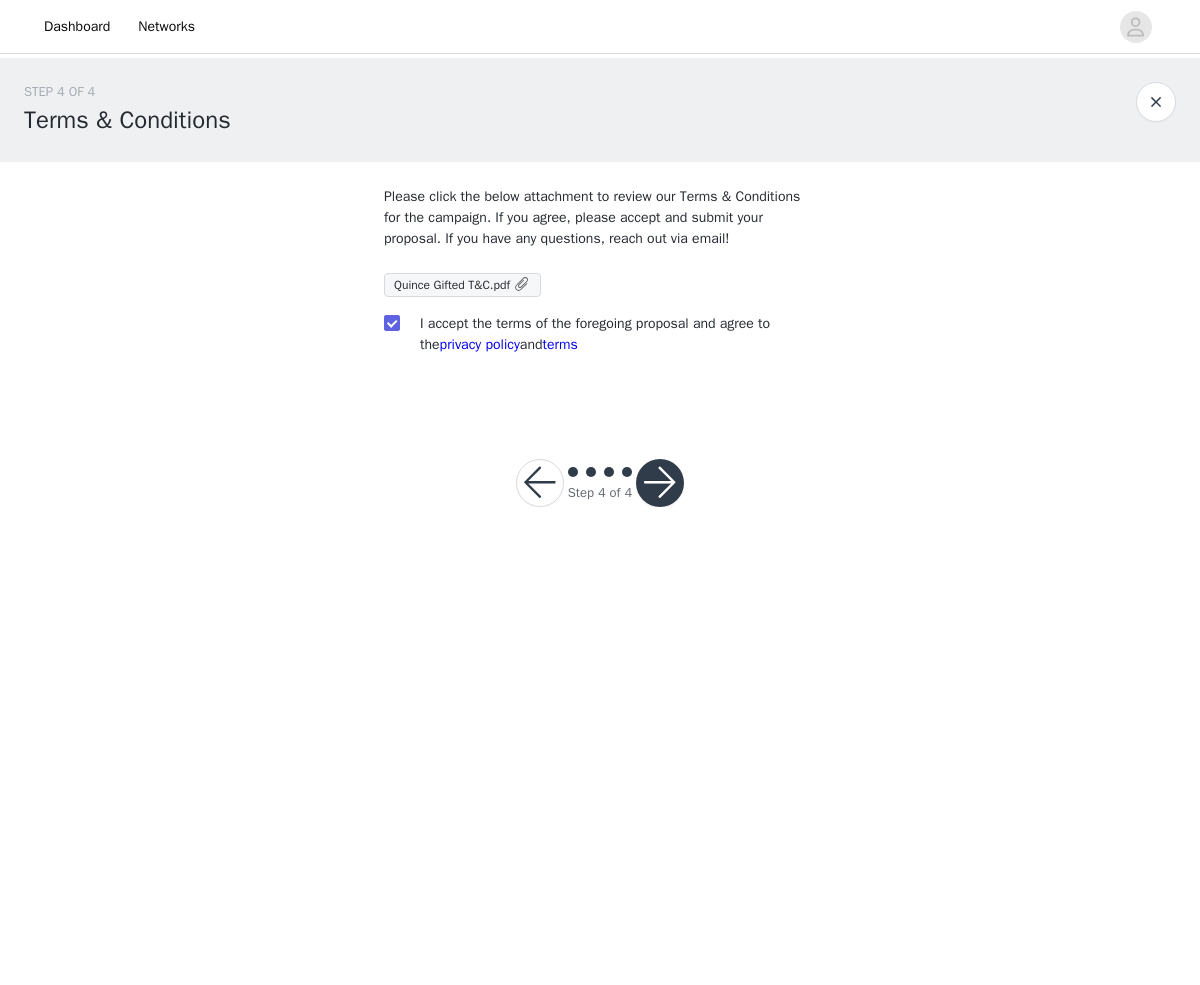 click at bounding box center [660, 483] 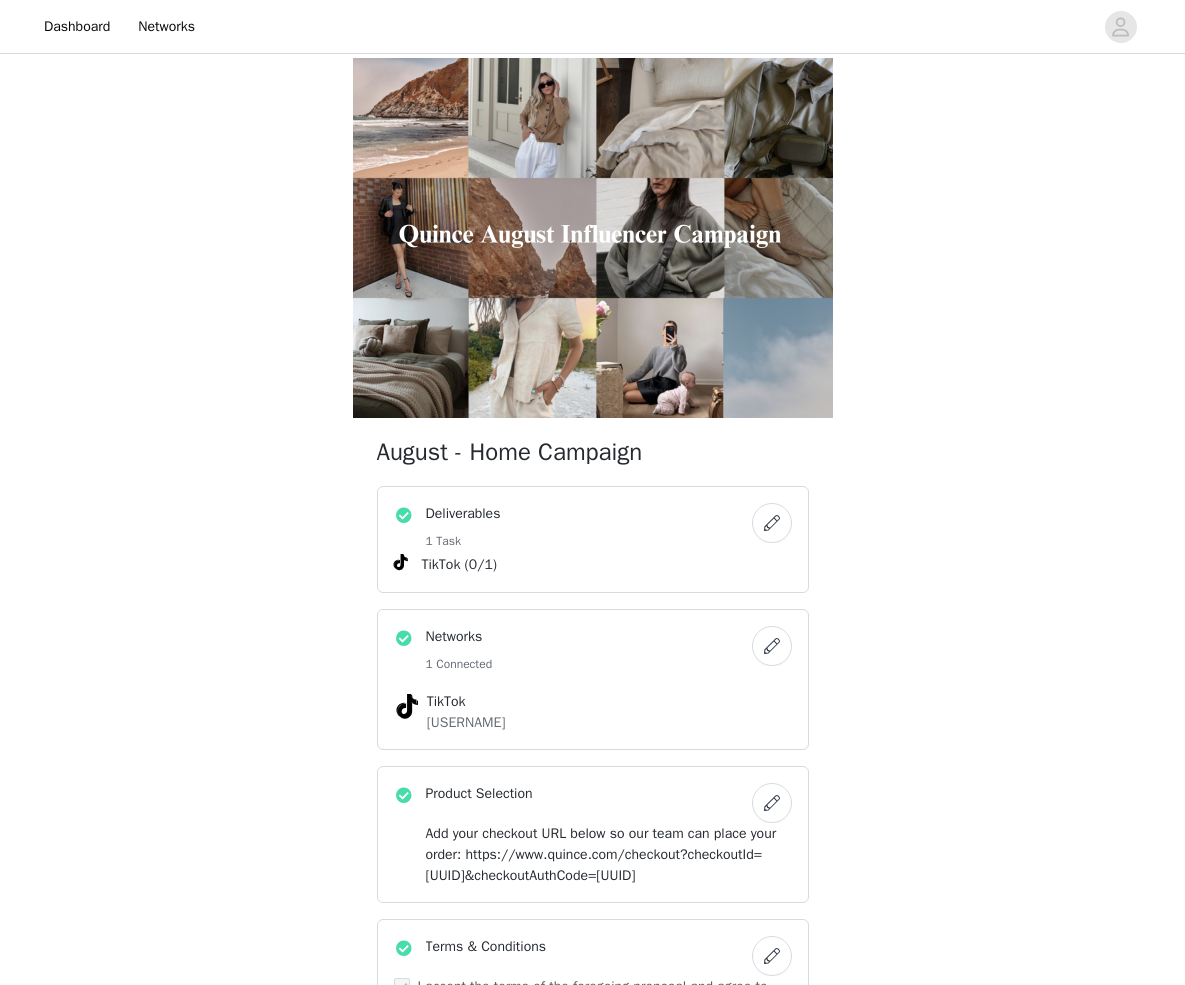 scroll, scrollTop: 293, scrollLeft: 0, axis: vertical 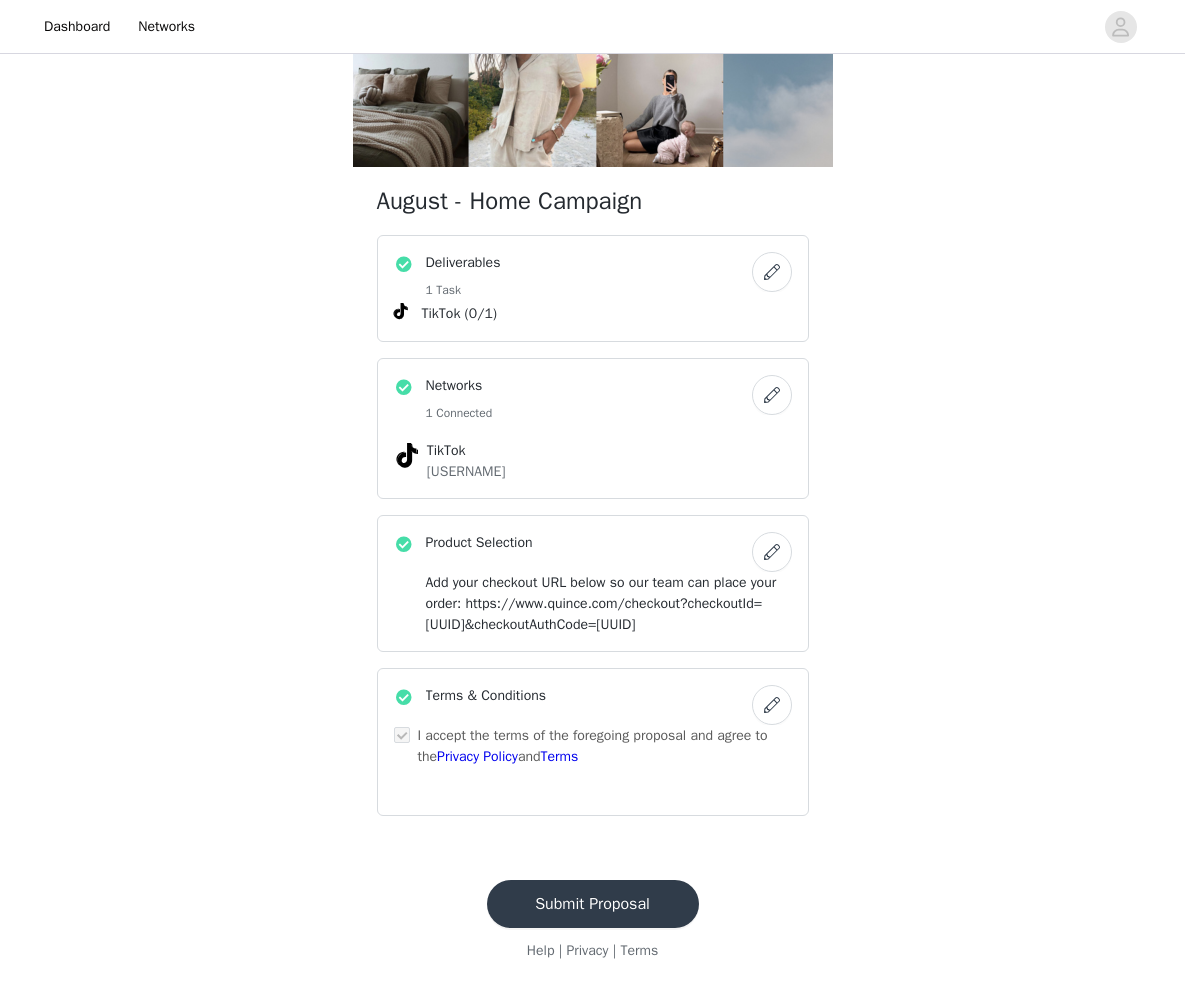 click on "Submit Proposal" at bounding box center (593, 904) 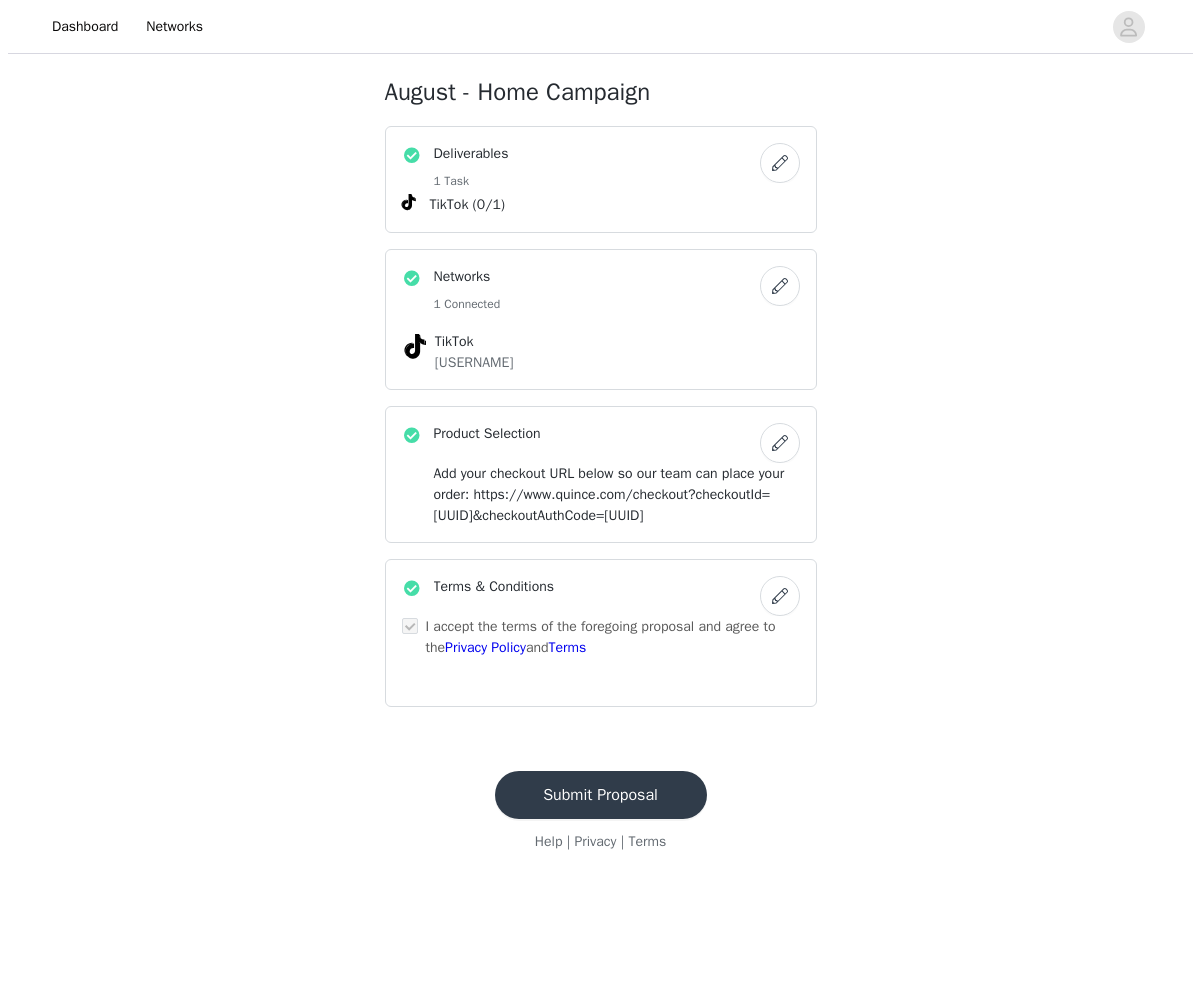 scroll, scrollTop: 0, scrollLeft: 0, axis: both 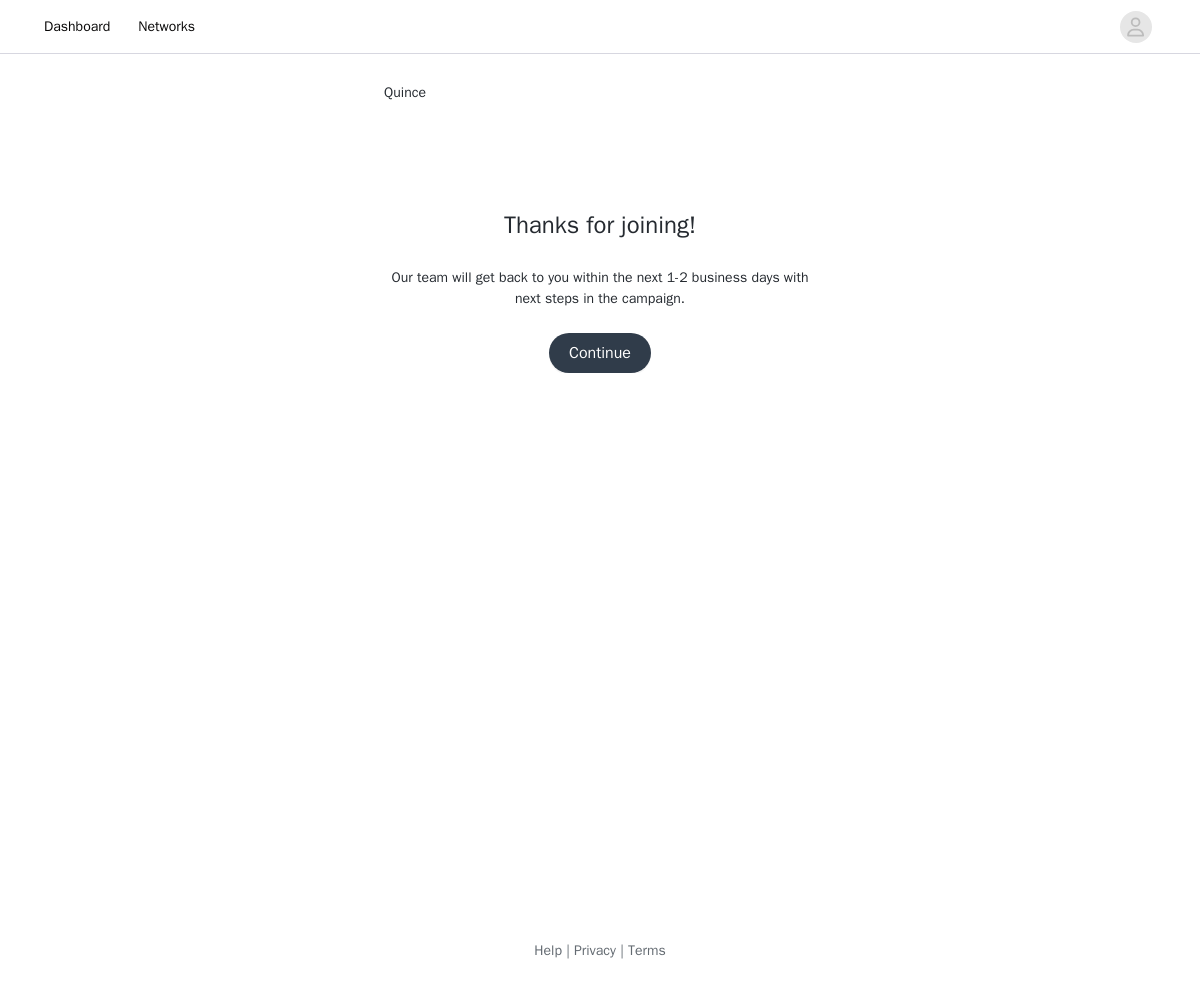 click on "Continue" at bounding box center [600, 353] 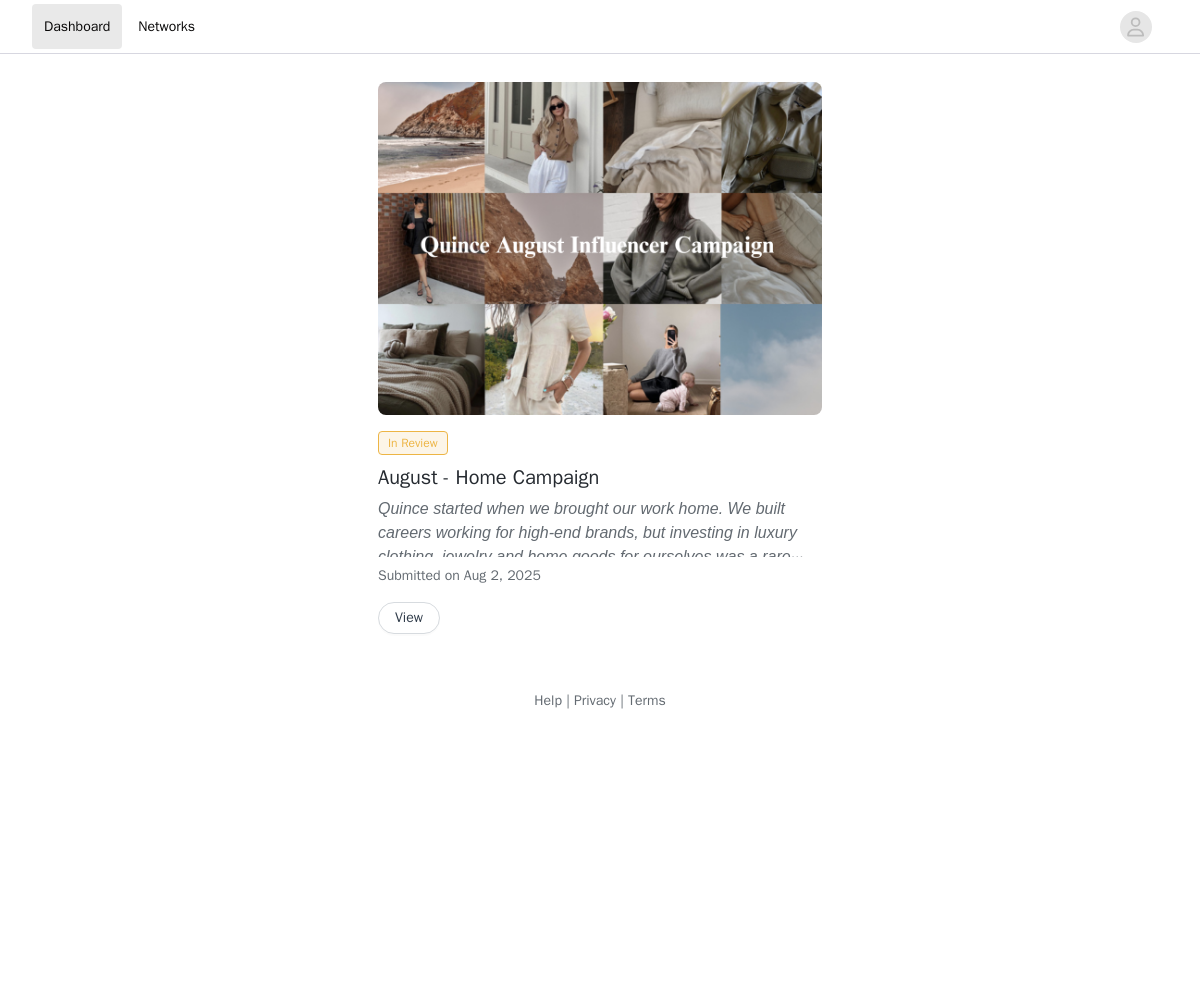 scroll, scrollTop: 0, scrollLeft: 0, axis: both 